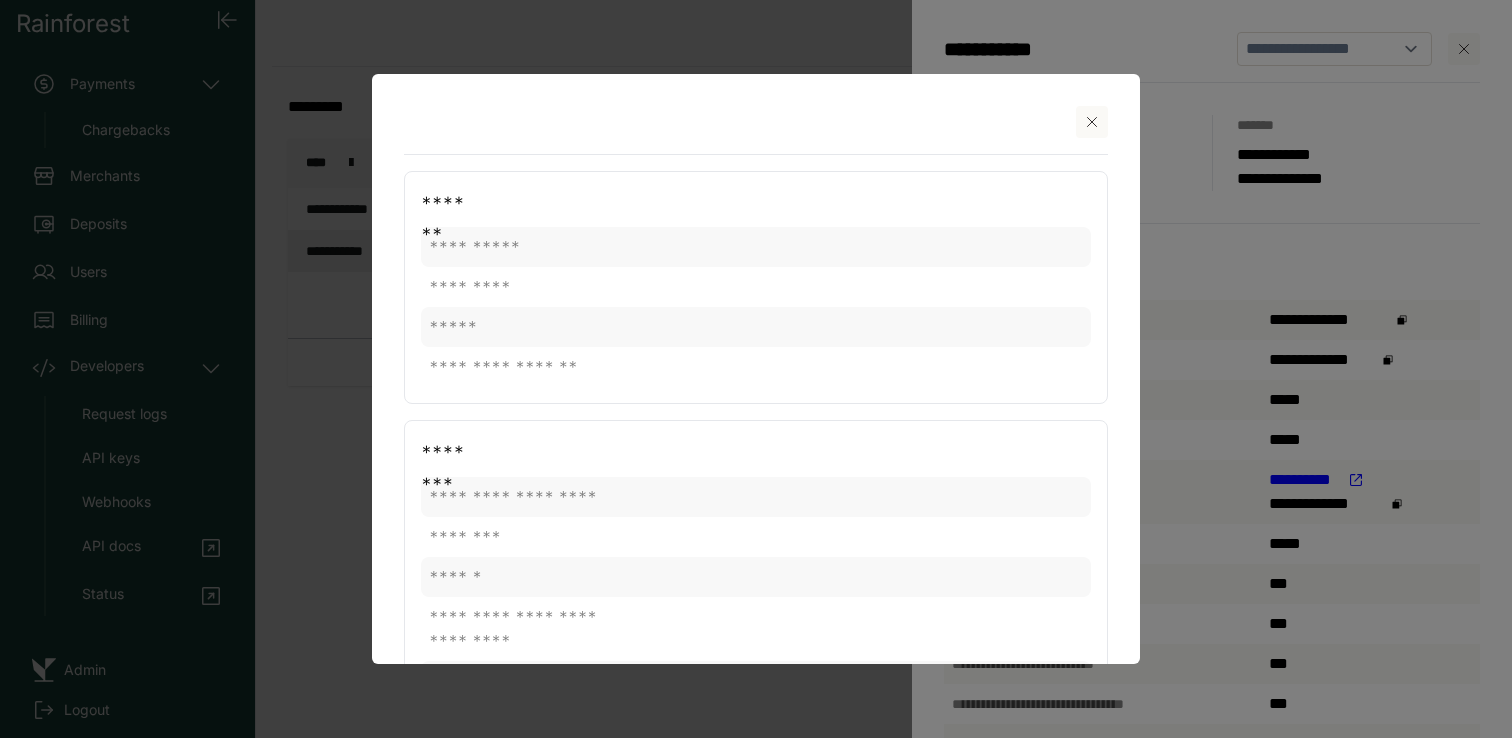 scroll, scrollTop: 0, scrollLeft: 0, axis: both 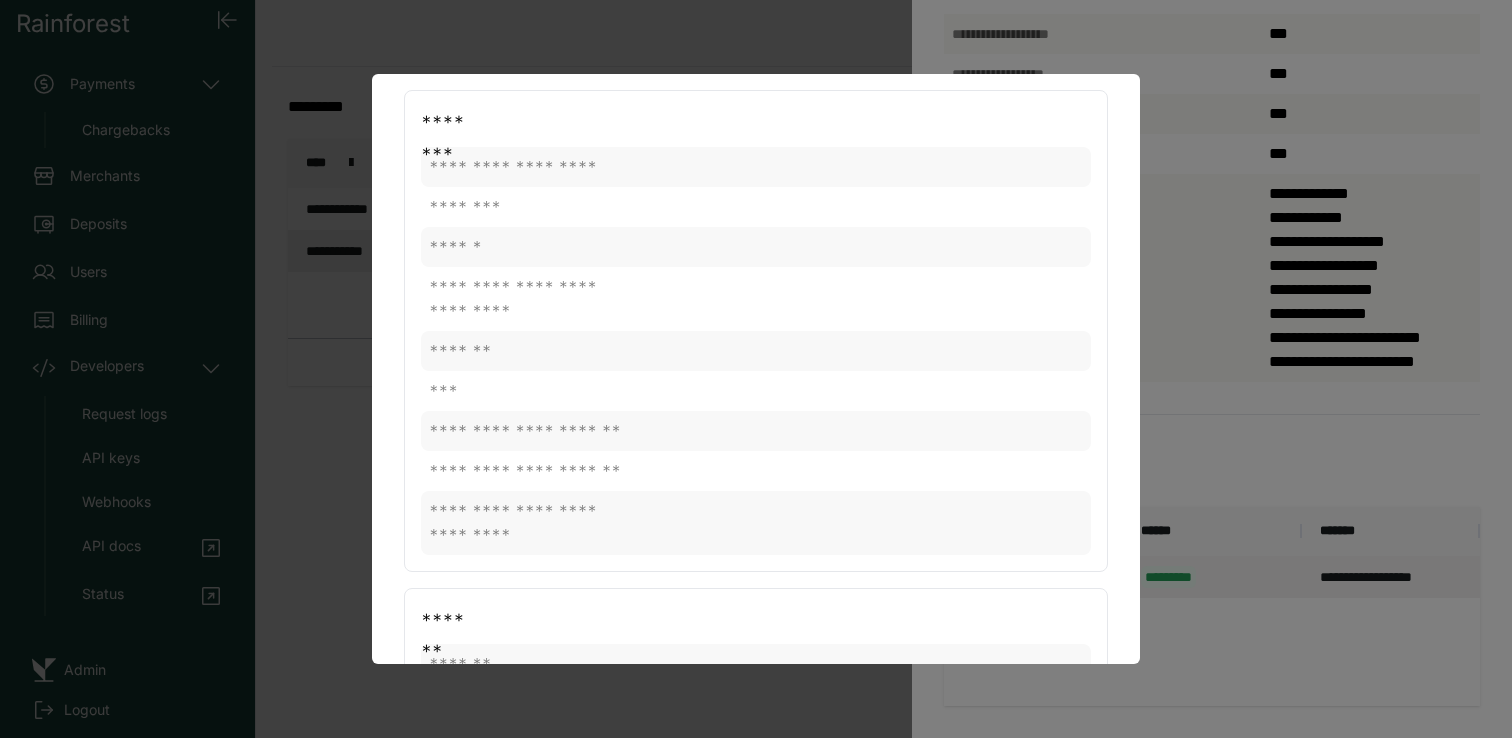 click at bounding box center (756, 369) 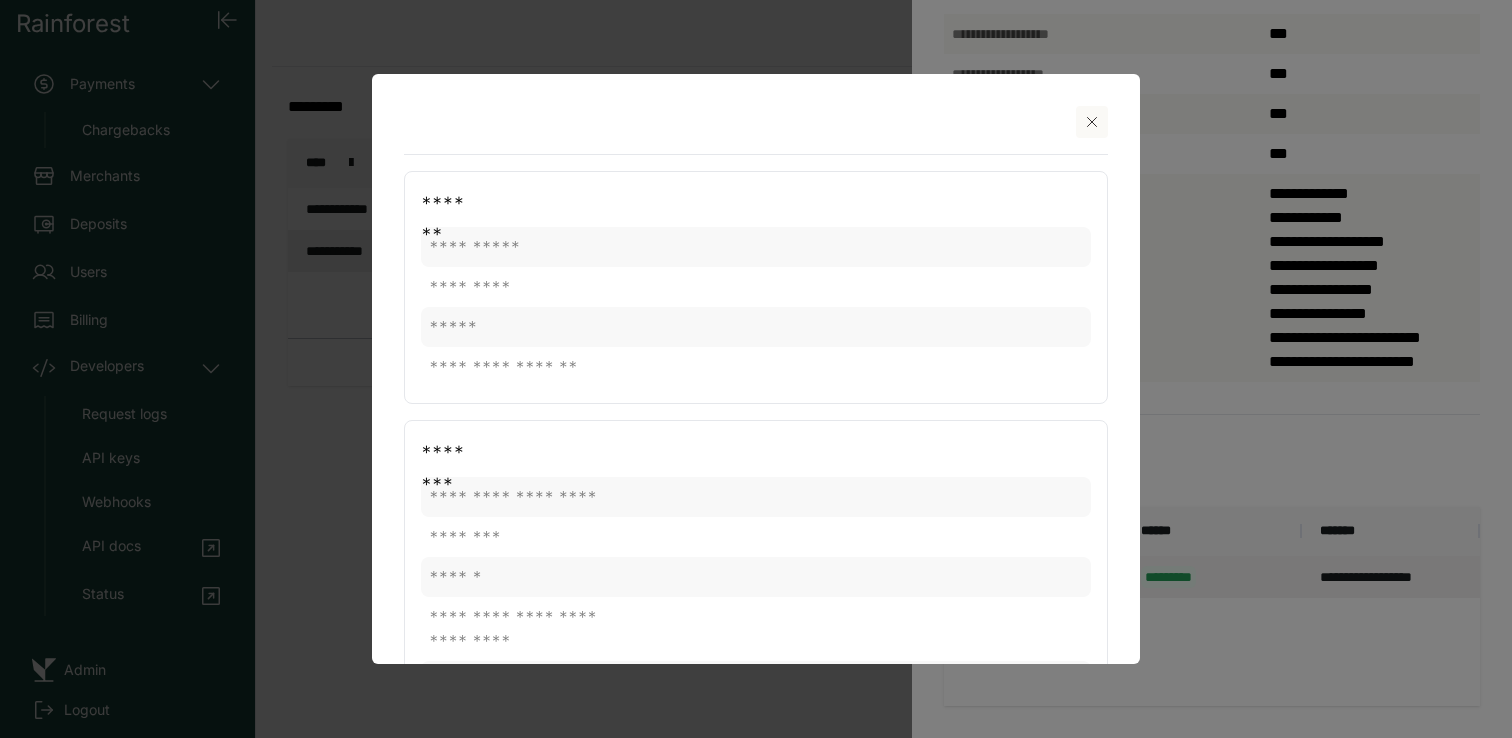 click 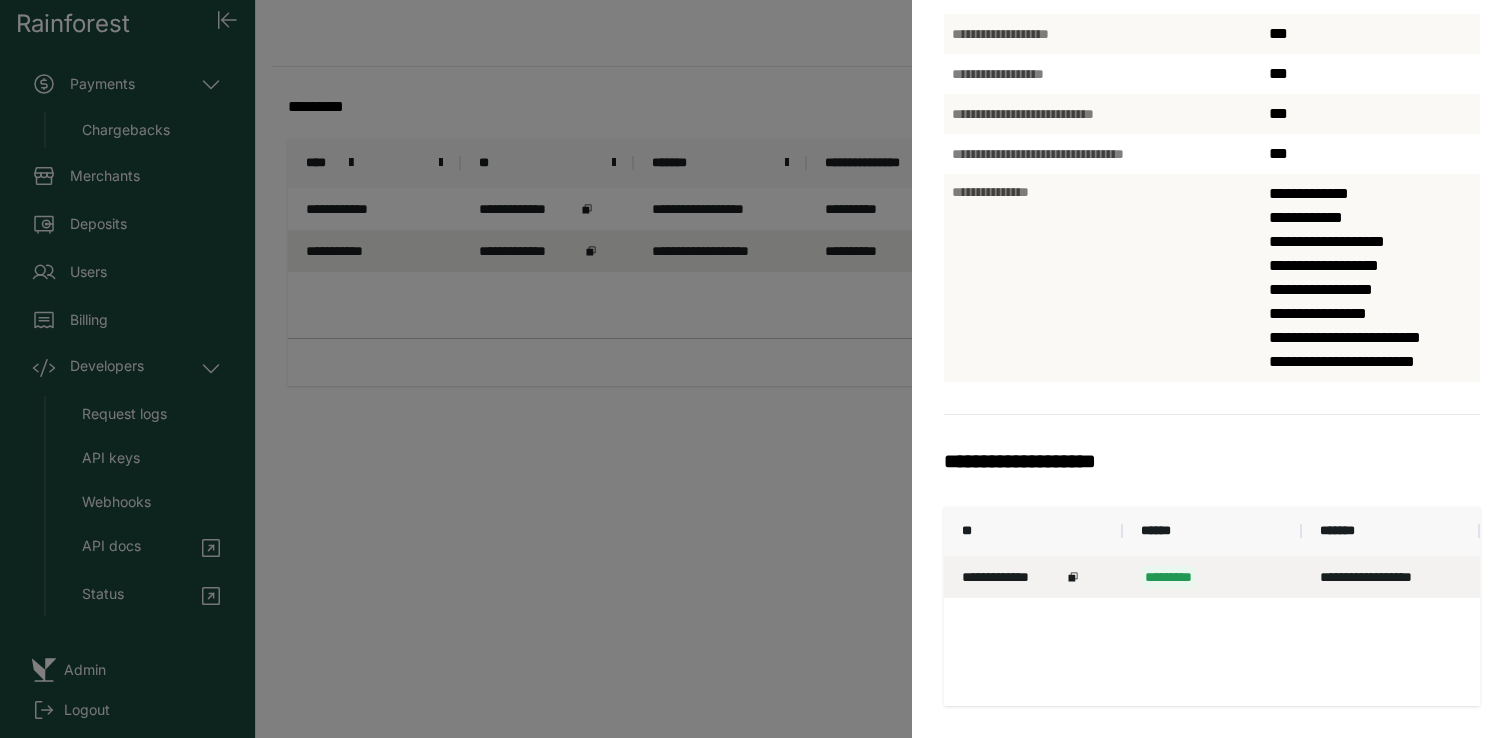 click on "**********" at bounding box center (756, 369) 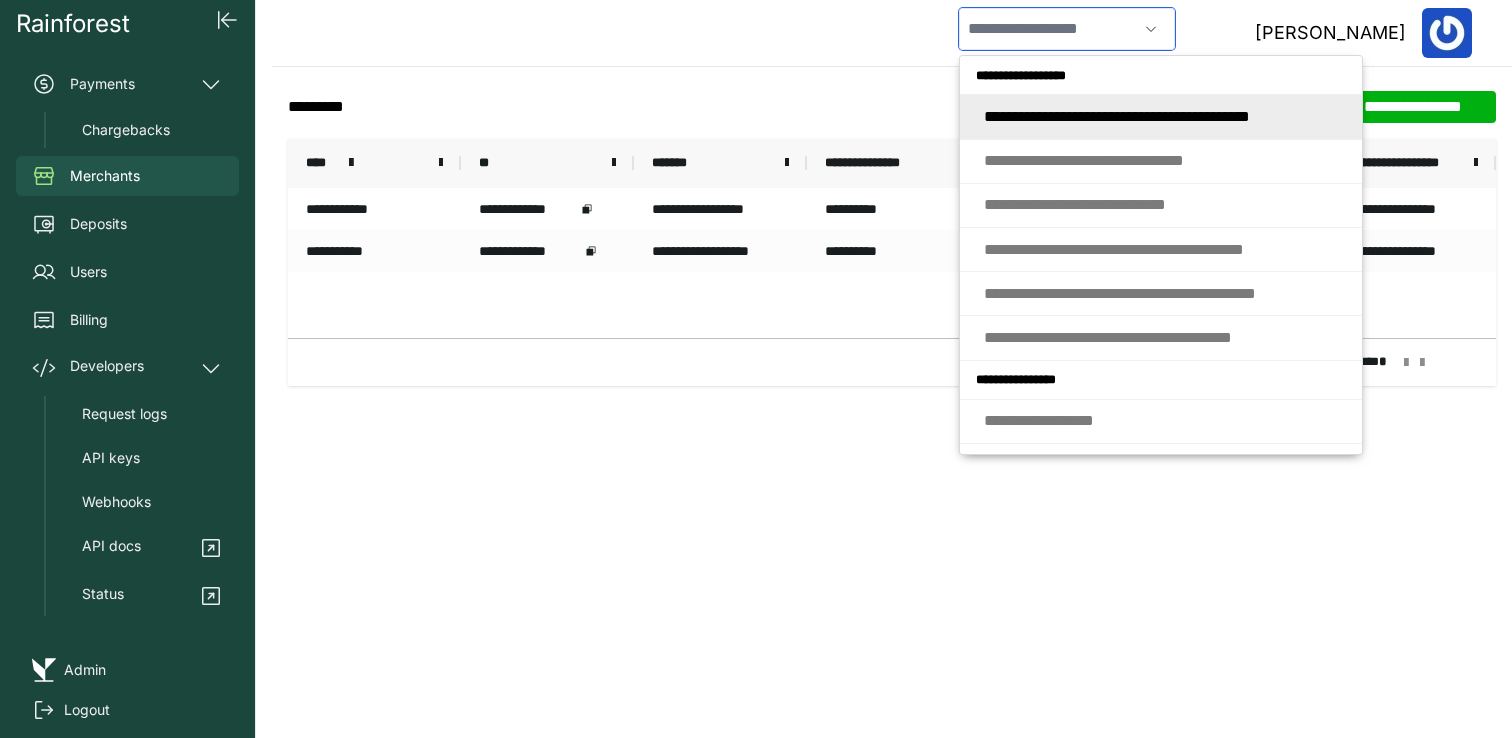click at bounding box center (1048, 29) 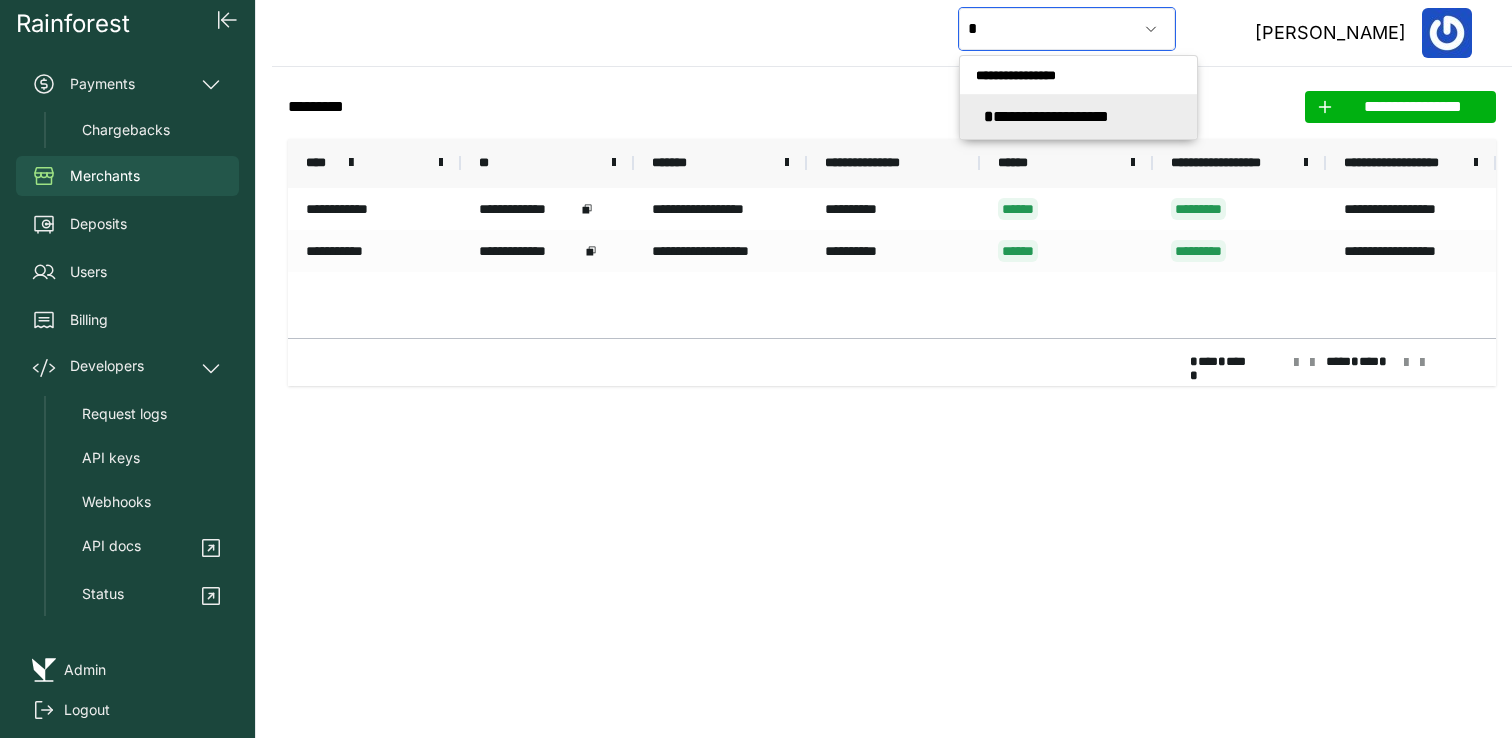 click on "**********" at bounding box center (1046, 116) 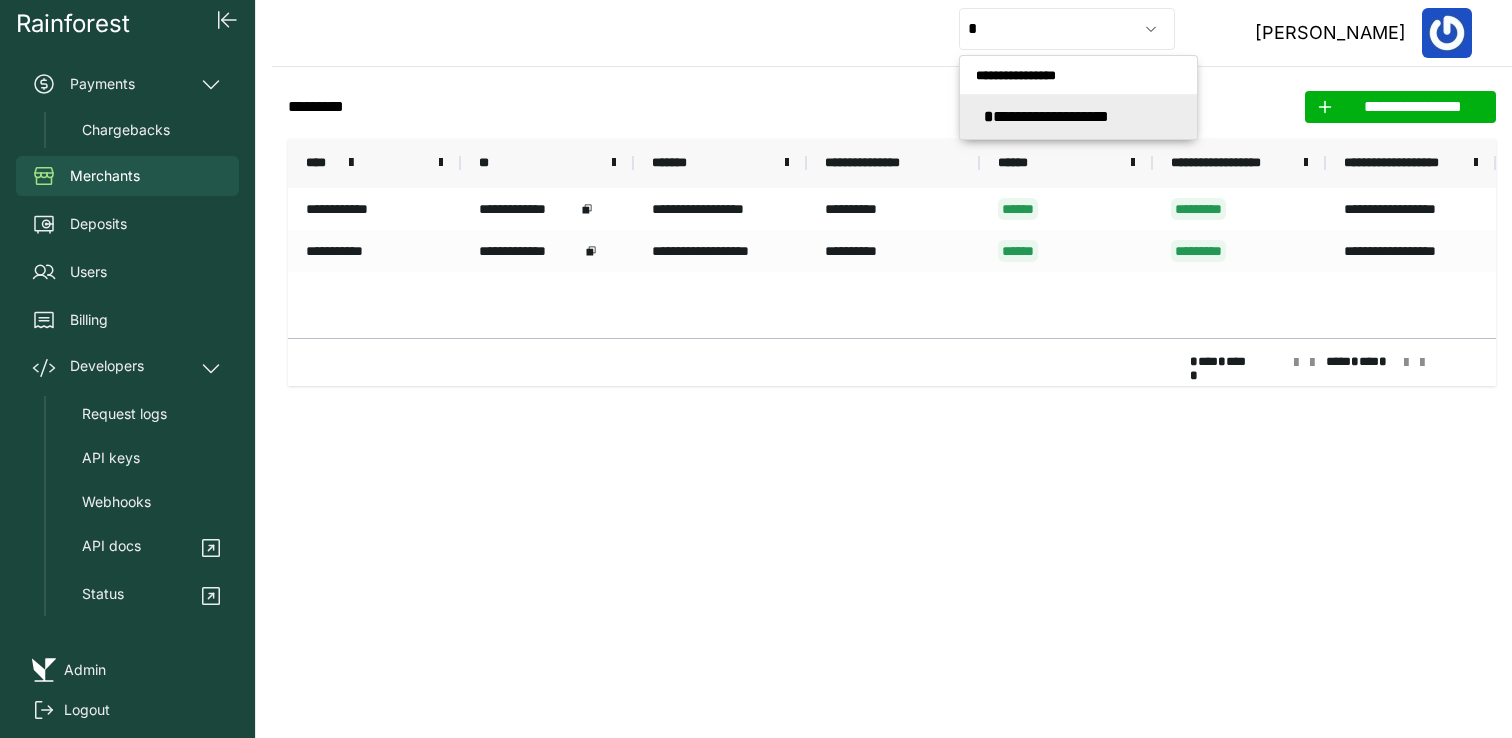 type on "**********" 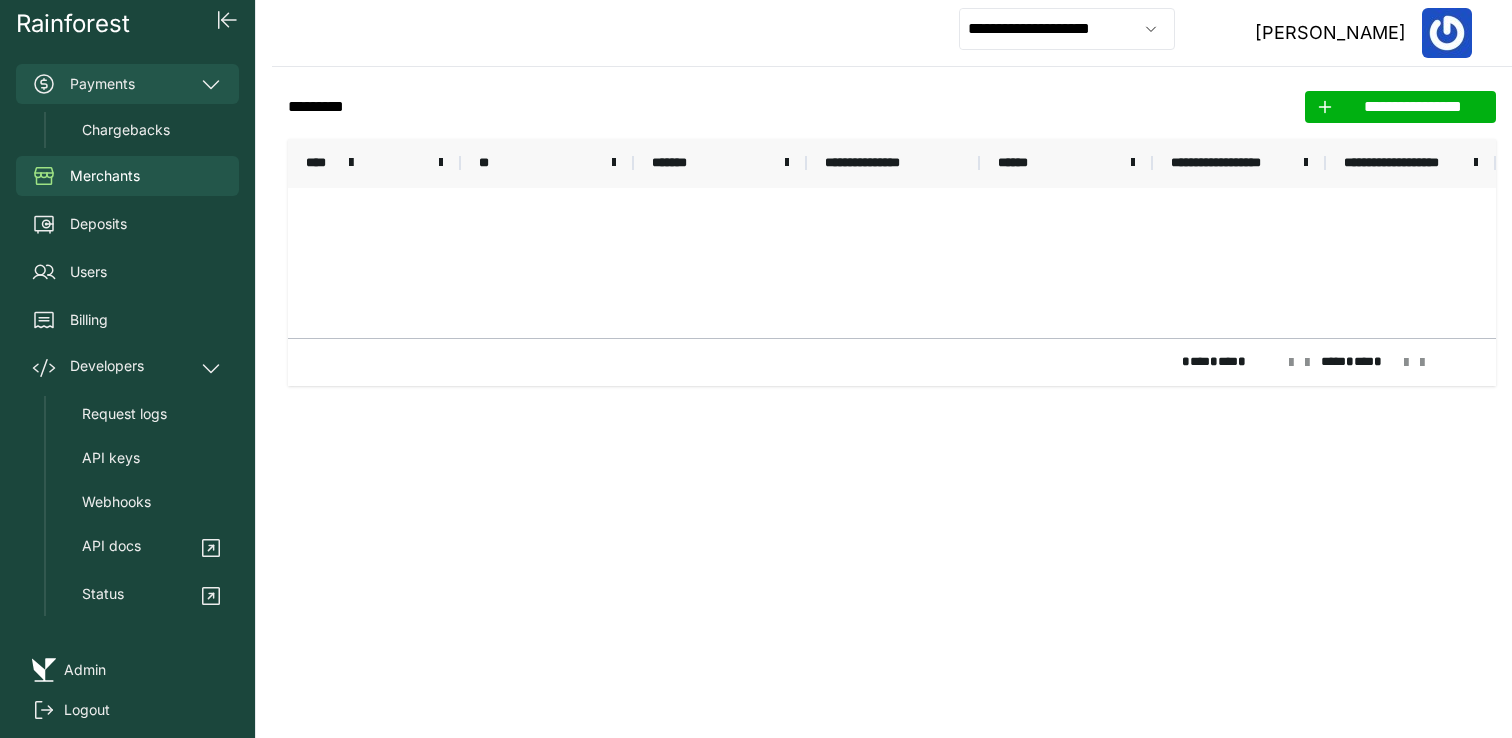 click on "Payments" at bounding box center [127, 84] 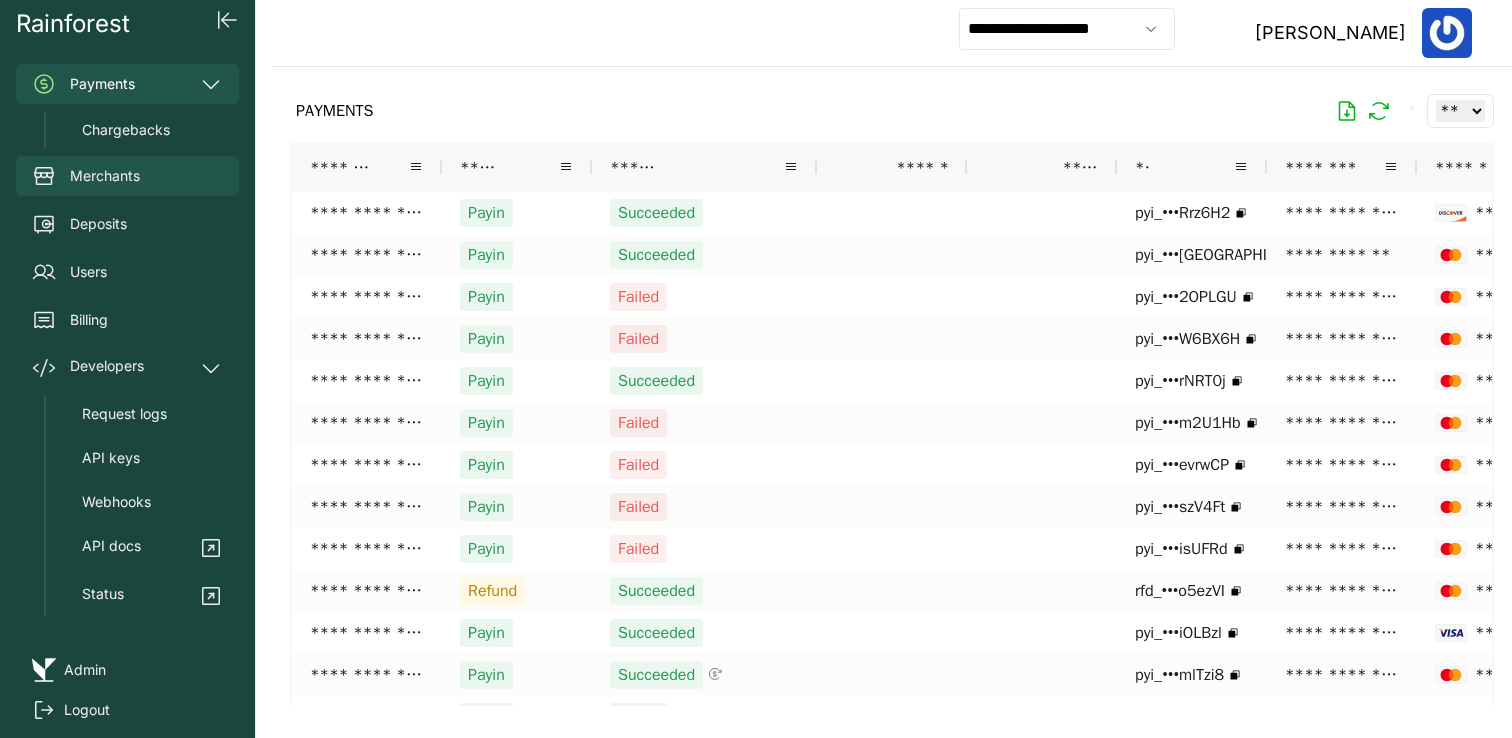 click on "Merchants" at bounding box center (127, 176) 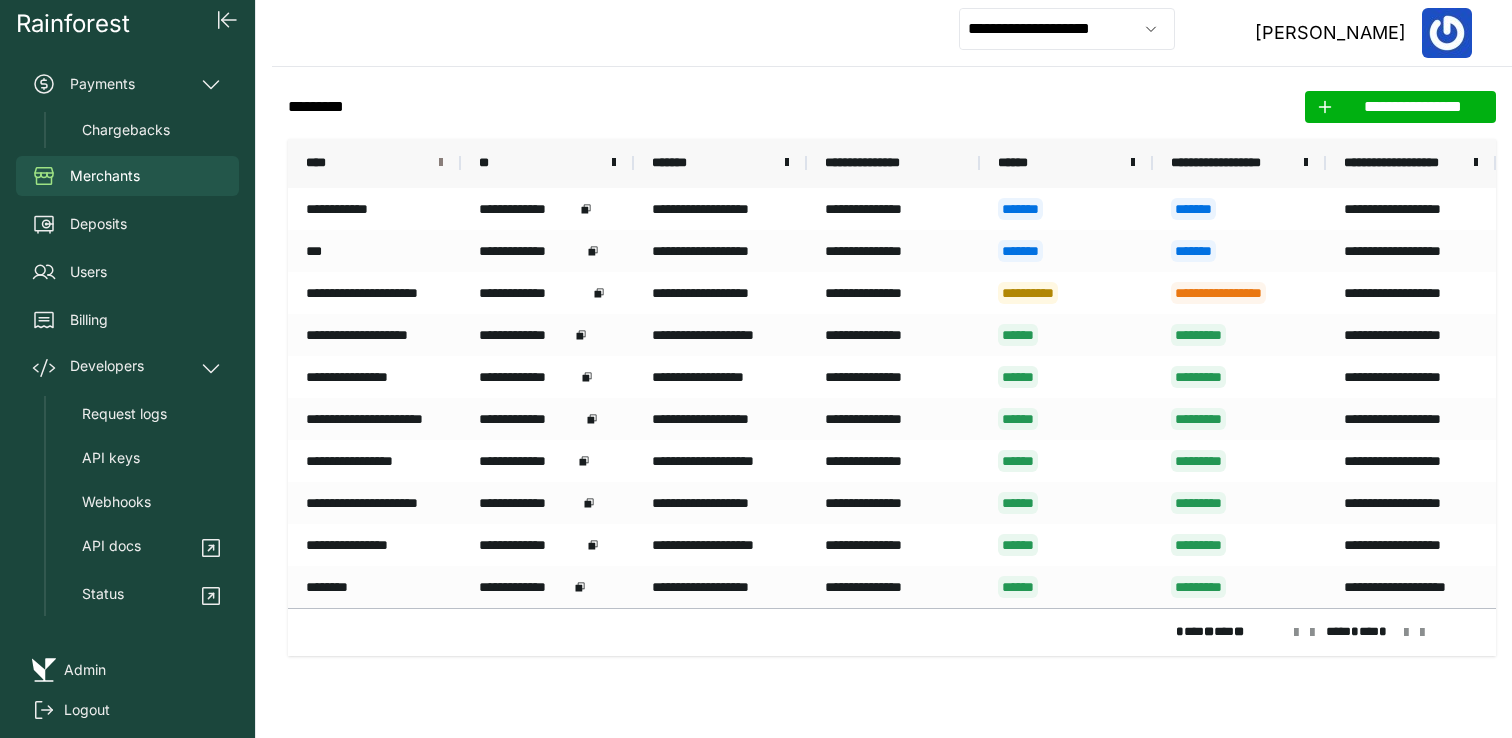 click at bounding box center [441, 163] 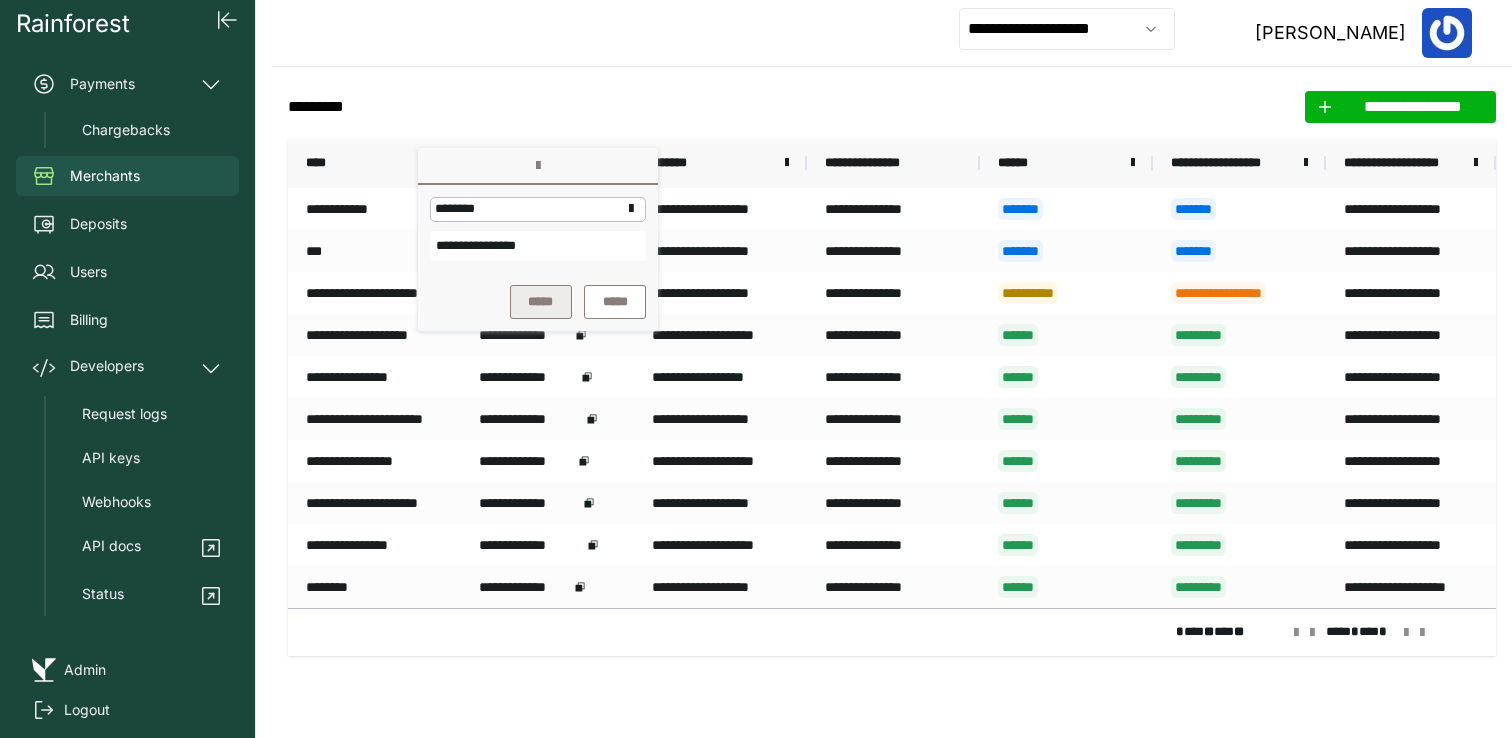 type on "**********" 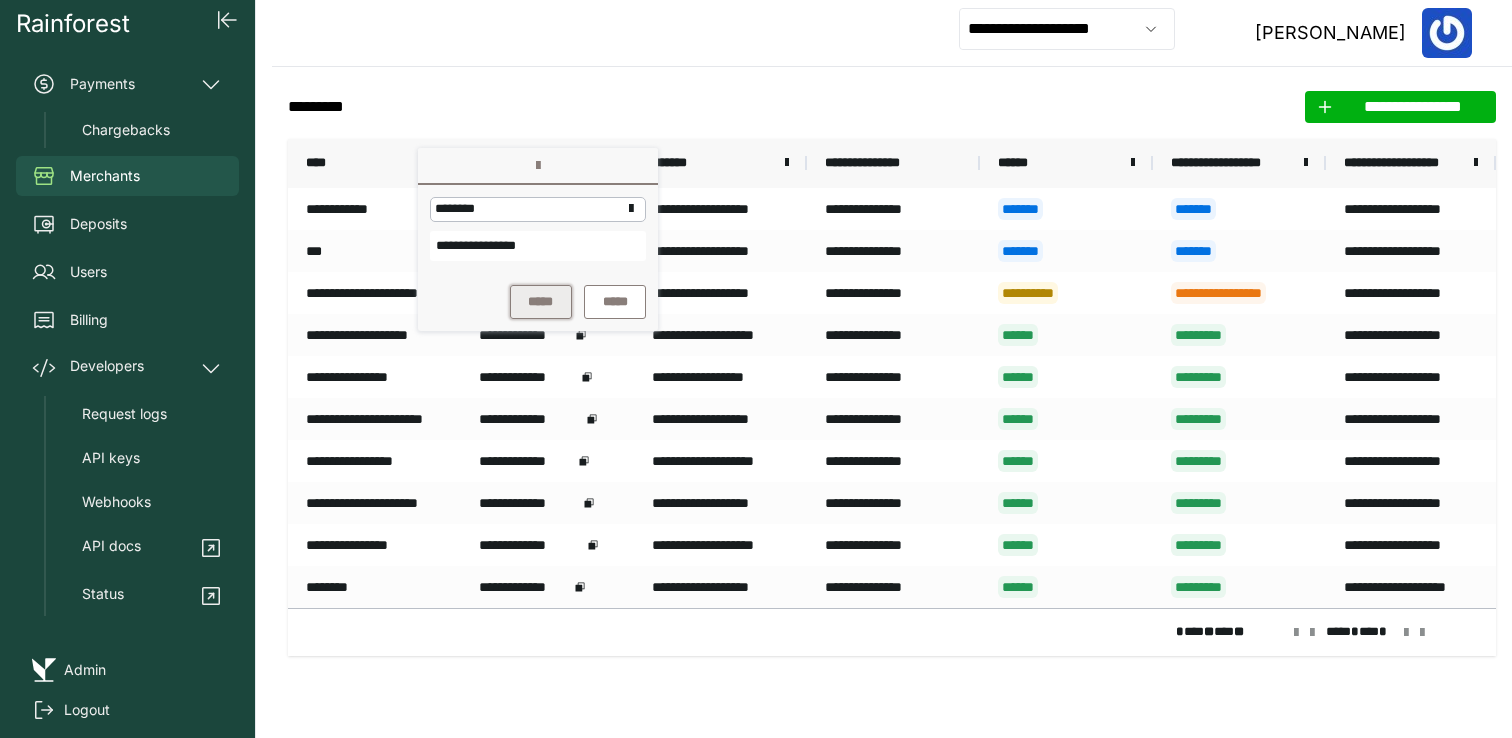 click on "*****" at bounding box center [541, 302] 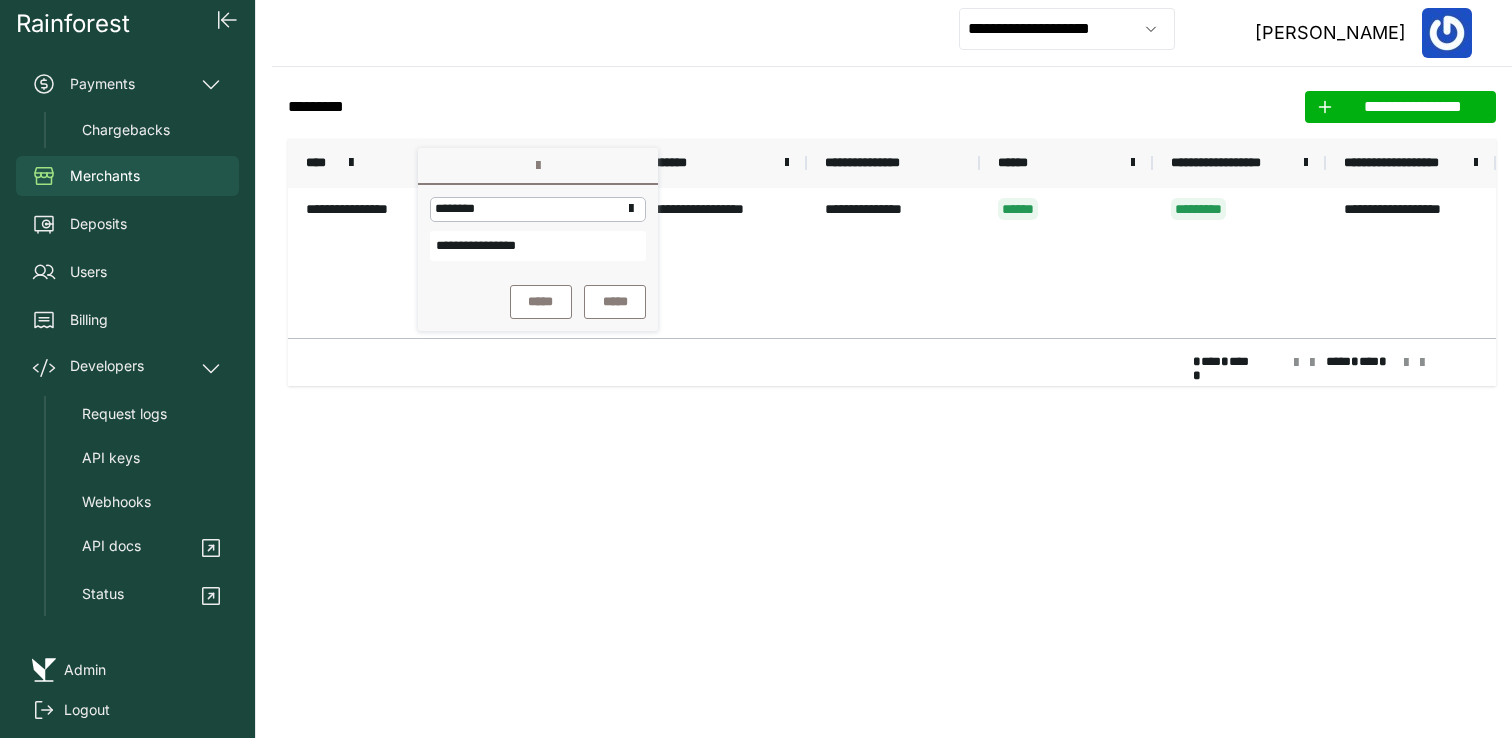 click on "**********" 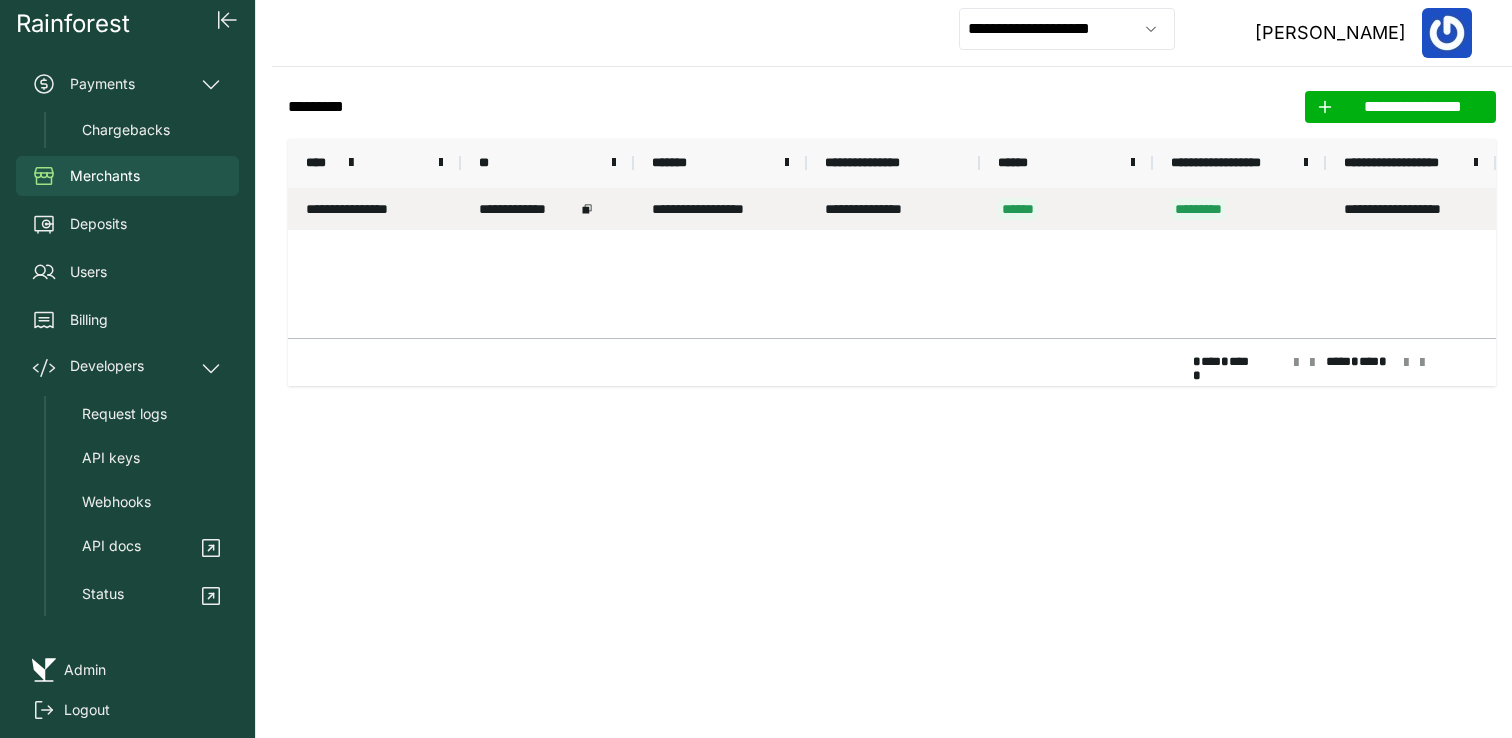 click on "**********" at bounding box center [374, 209] 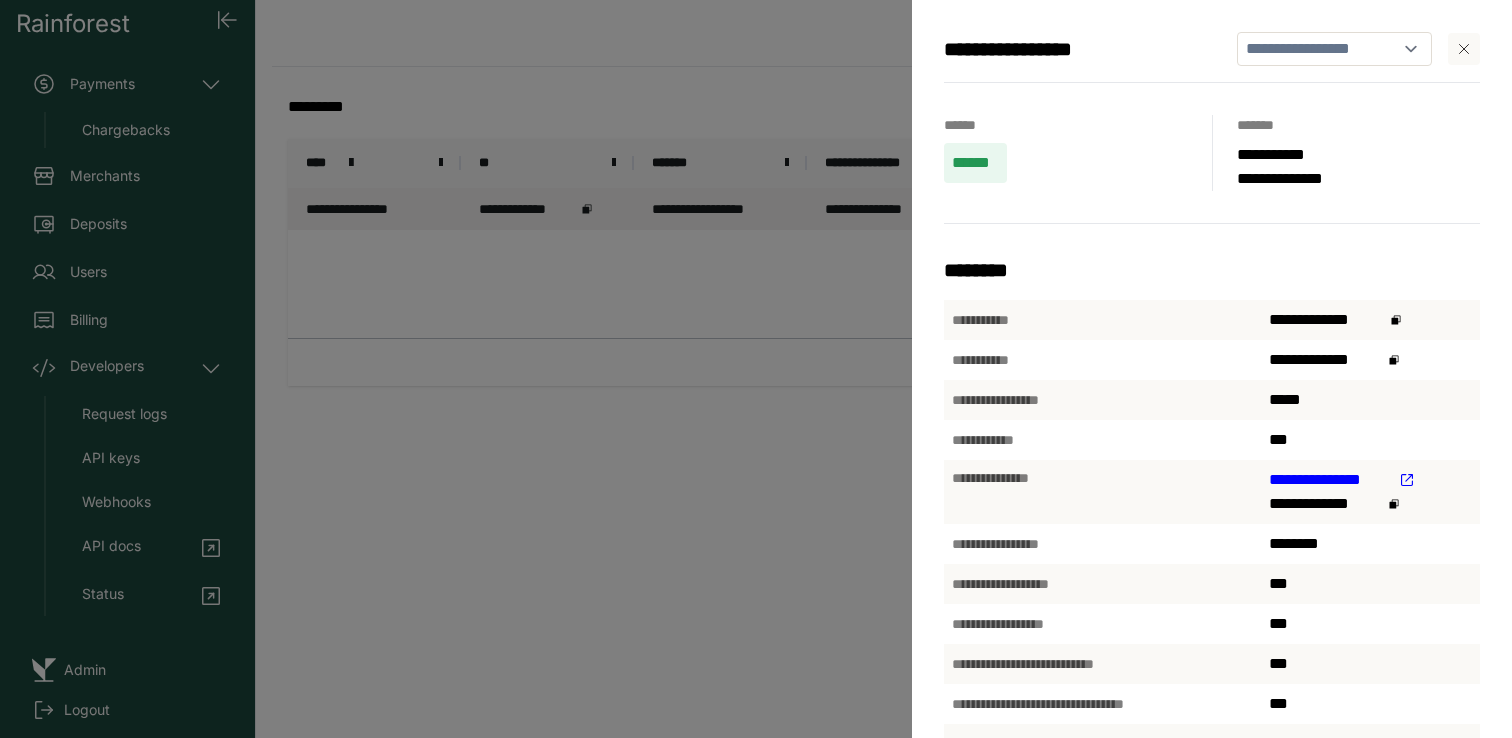 click on "**********" at bounding box center [756, 369] 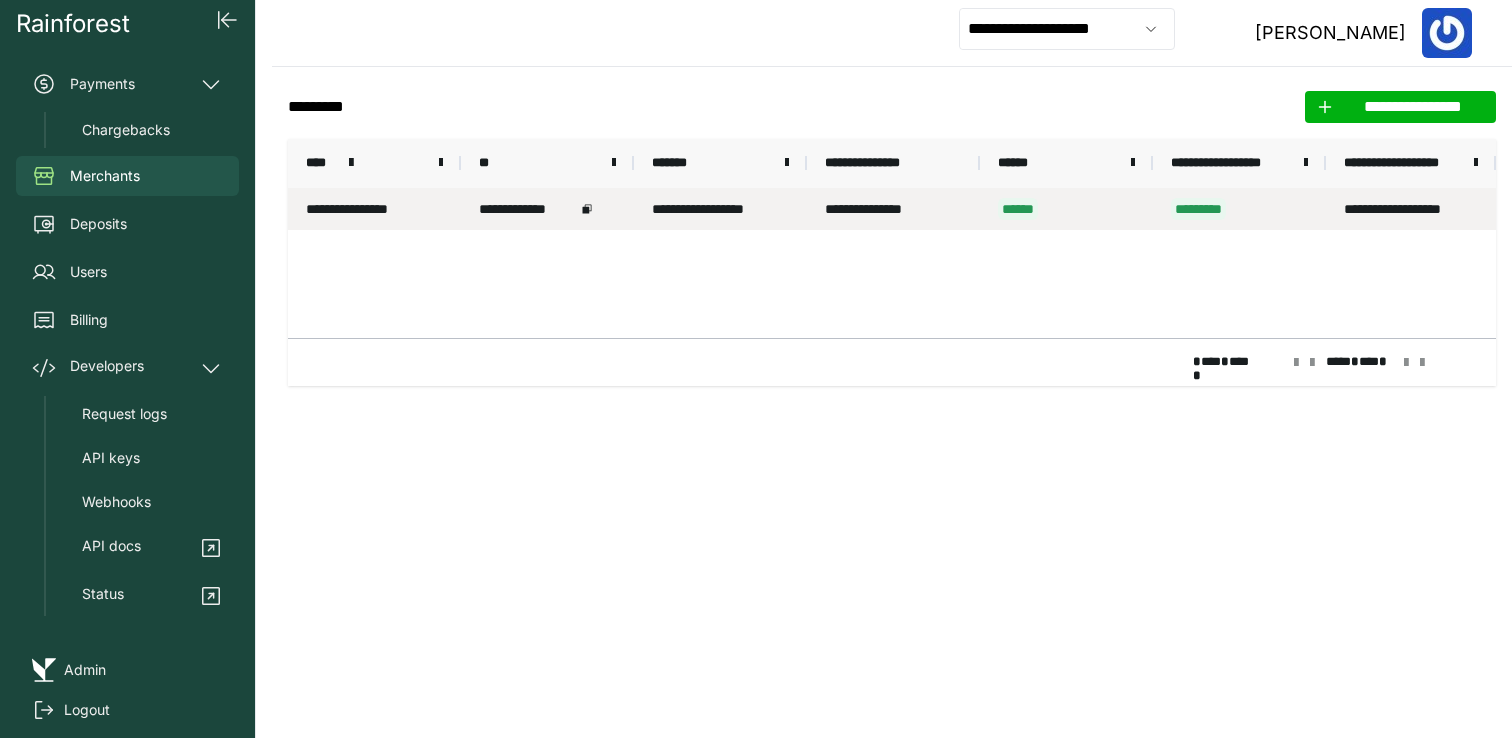 click on "**********" at bounding box center [547, 209] 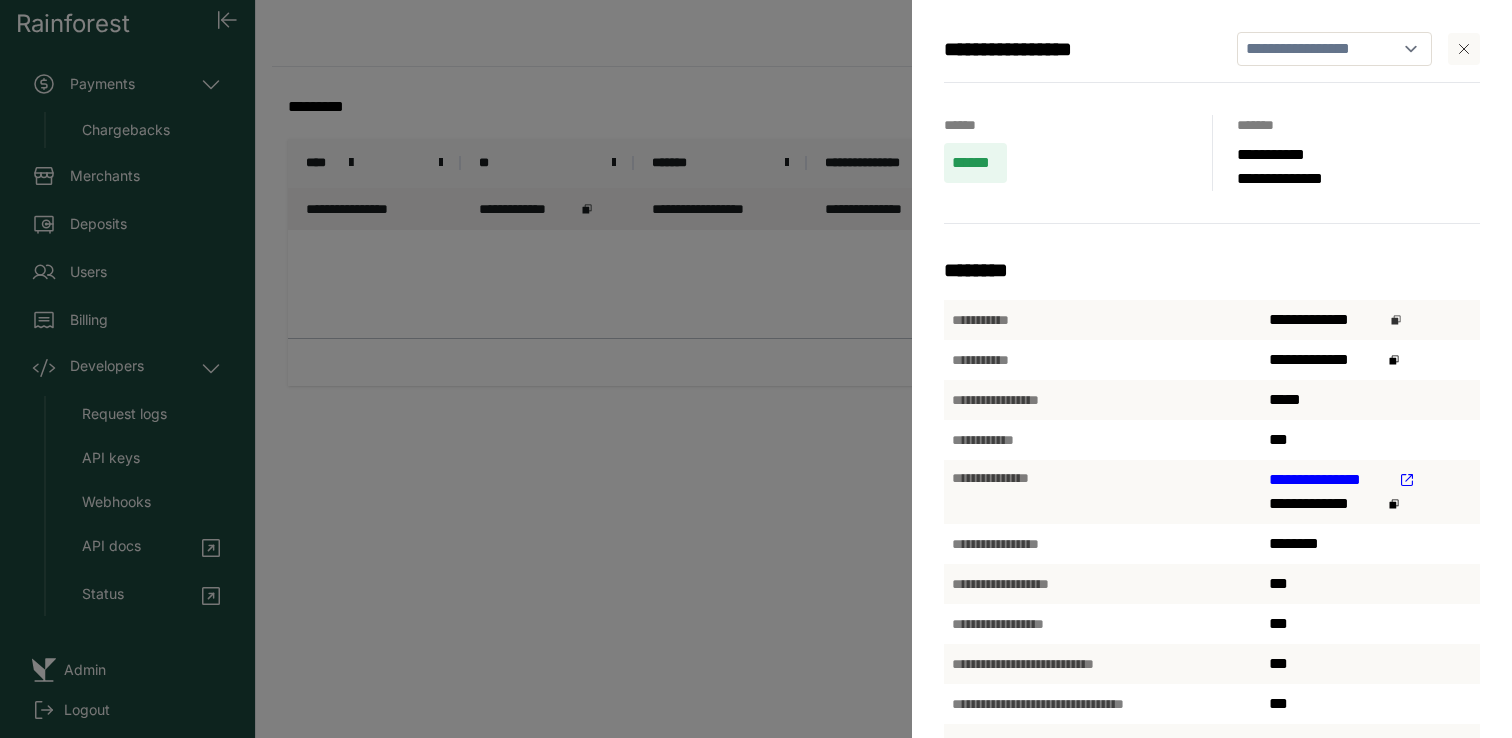 click 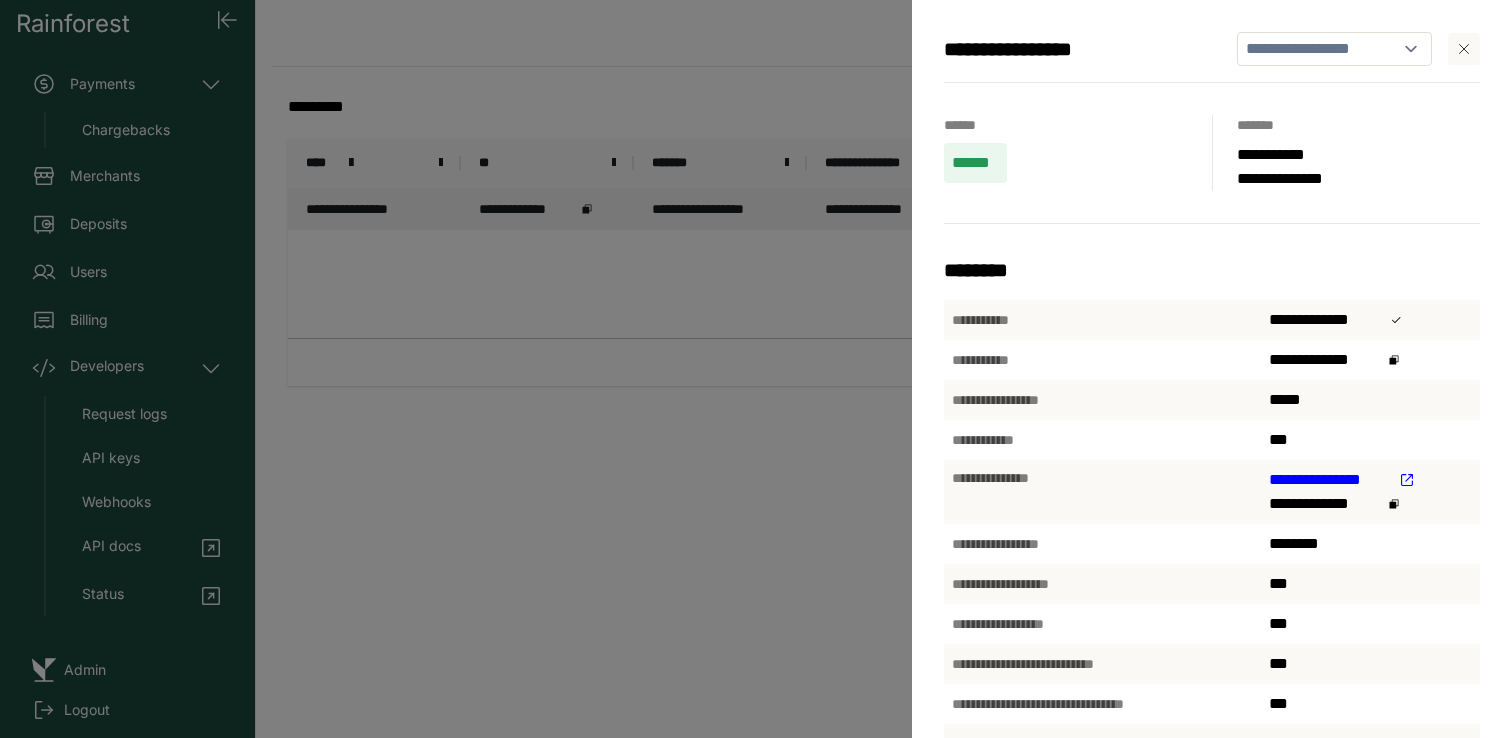 click on "**********" at bounding box center [756, 369] 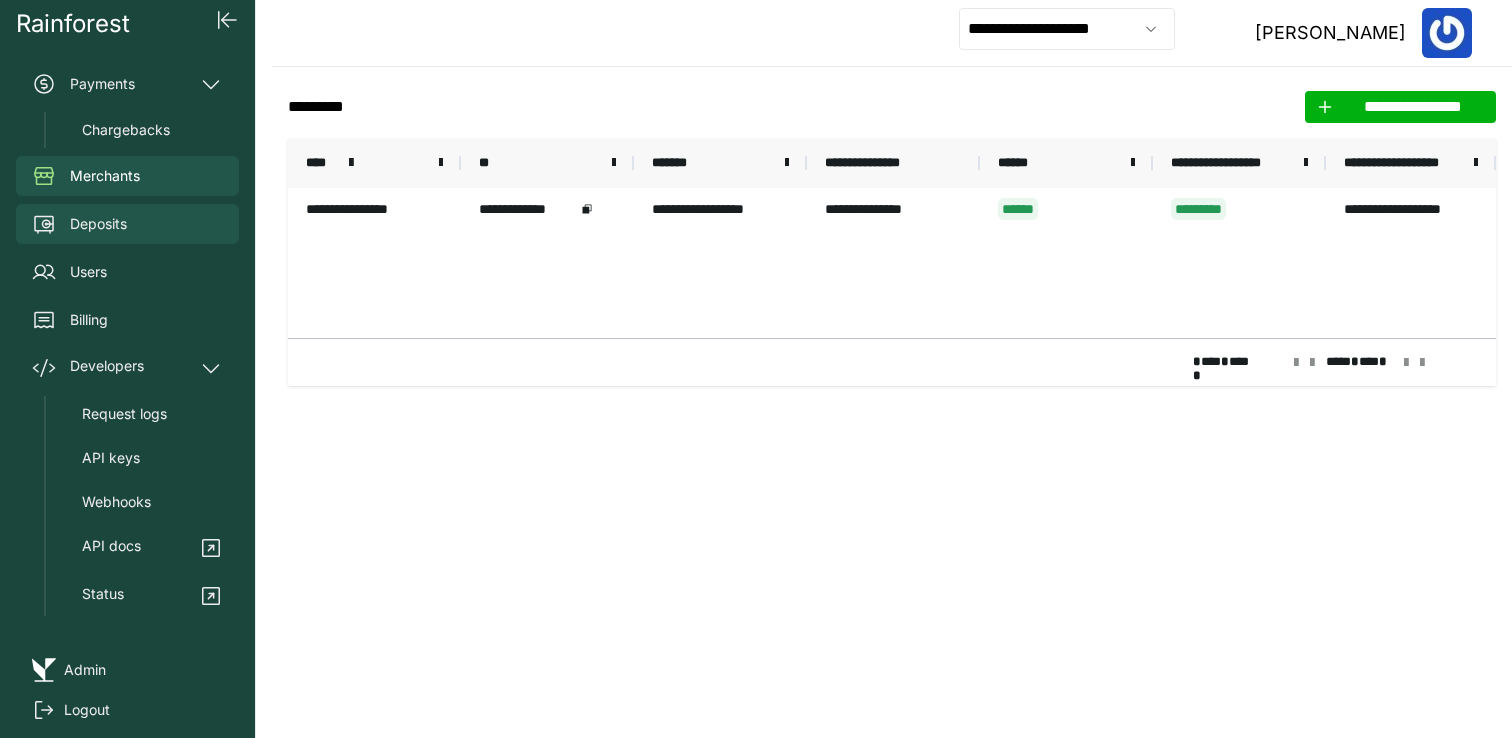 click on "Deposits" at bounding box center (127, 224) 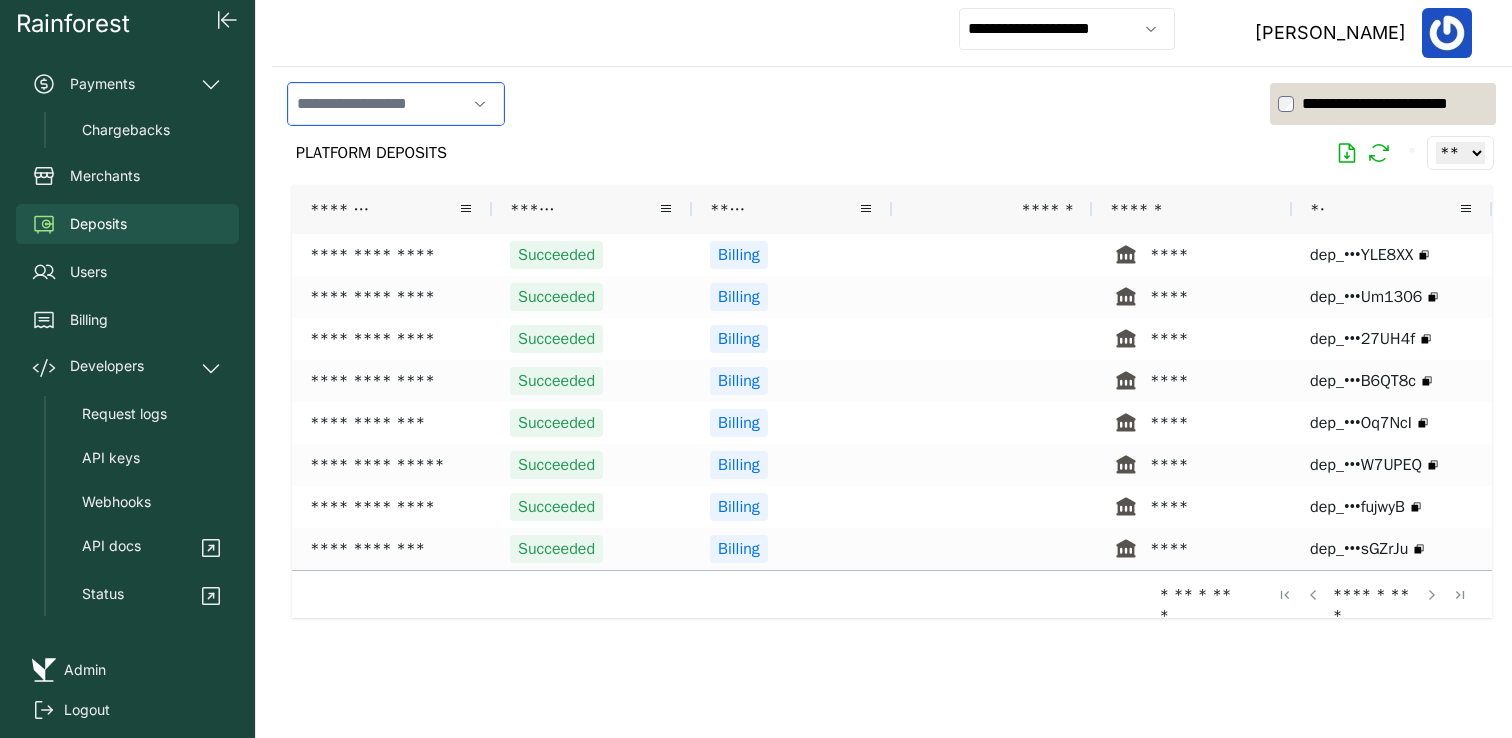 click at bounding box center [377, 104] 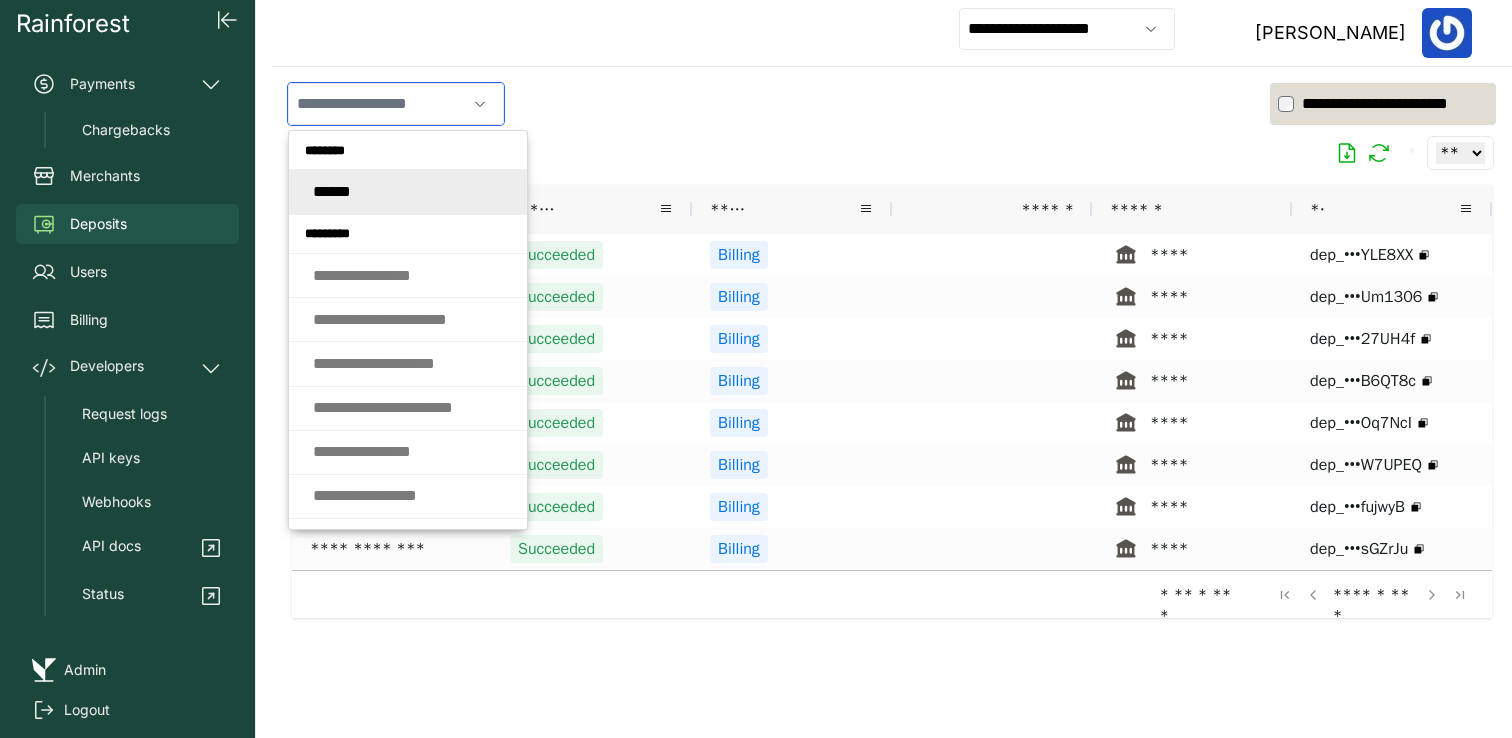 paste on "**********" 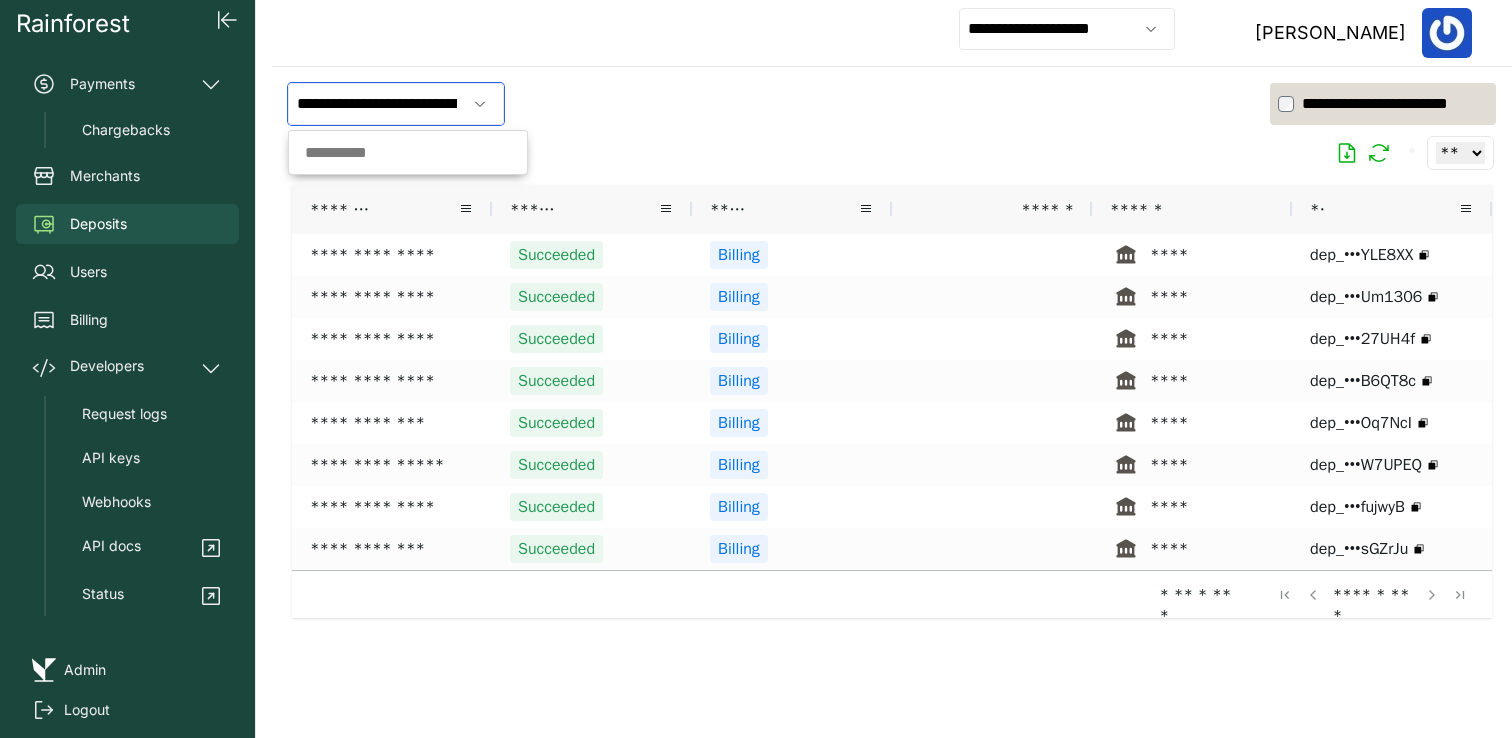 scroll, scrollTop: 0, scrollLeft: 104, axis: horizontal 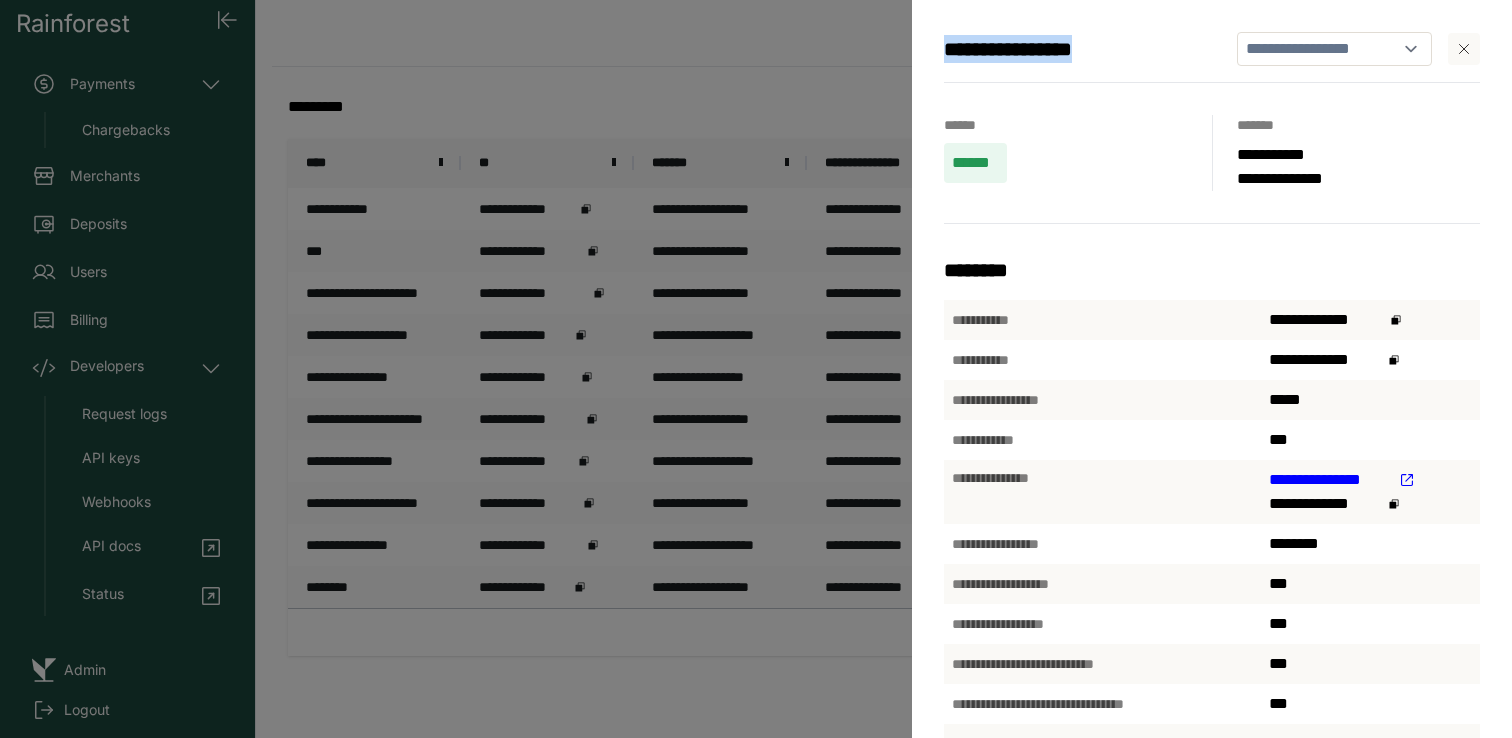 drag, startPoint x: 1116, startPoint y: 44, endPoint x: 943, endPoint y: 50, distance: 173.10402 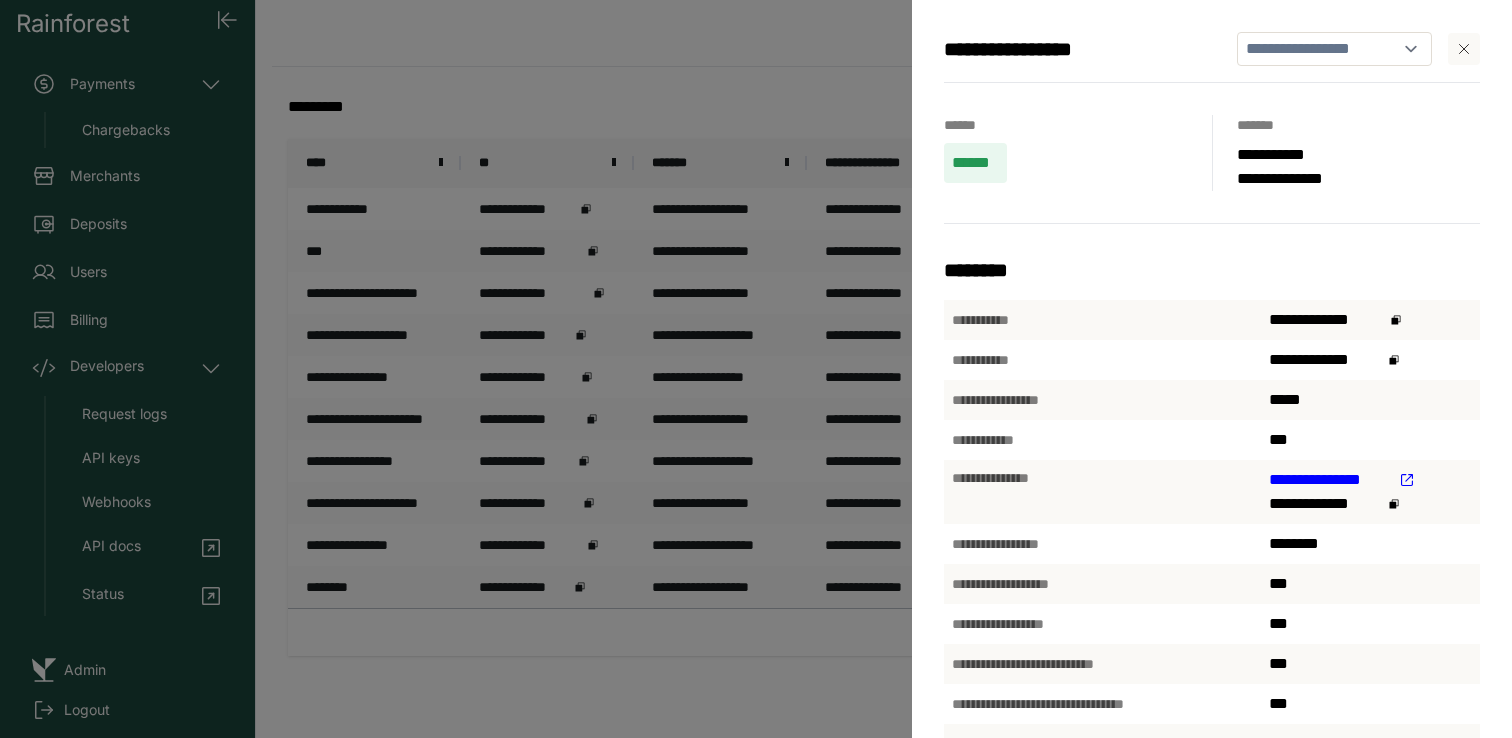 click on "**********" at bounding box center [756, 369] 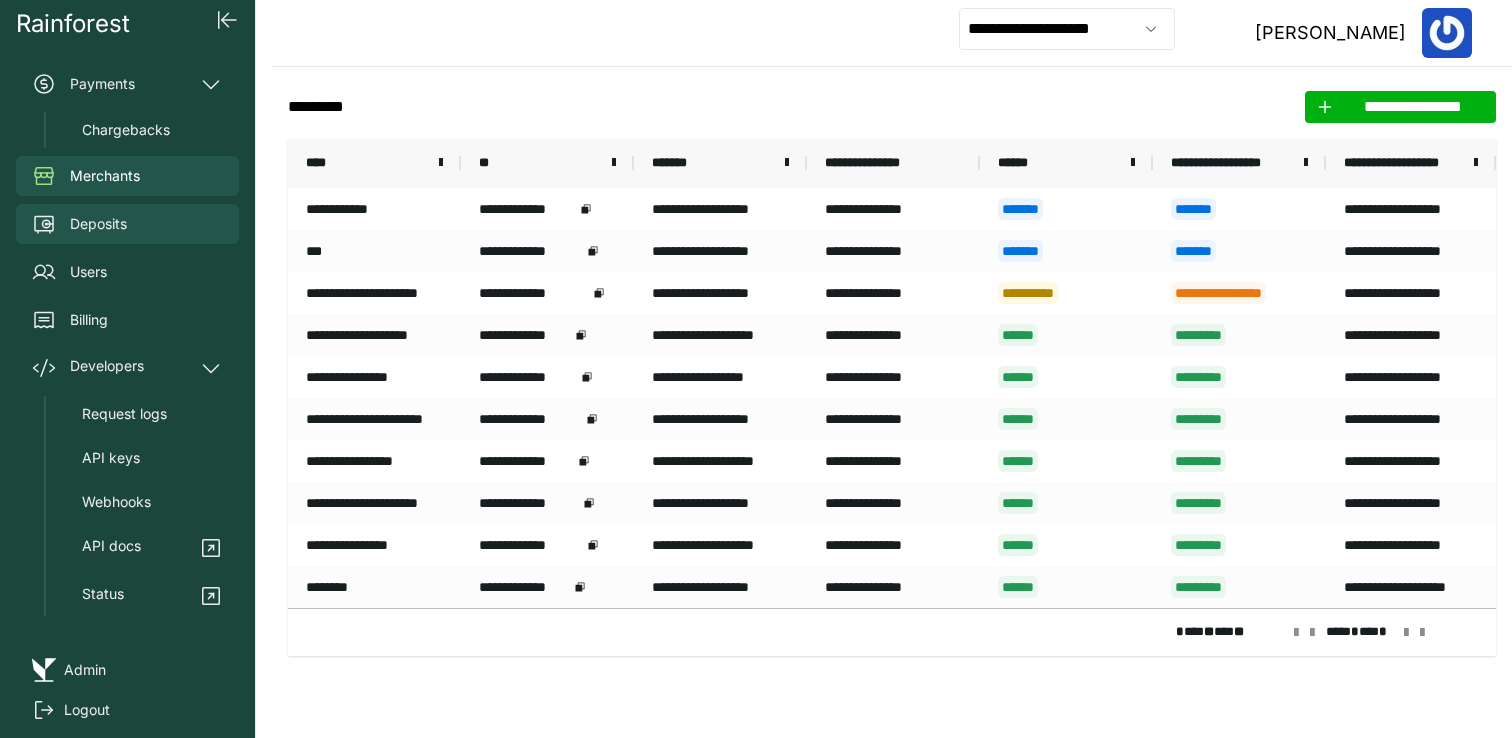 click on "Deposits" at bounding box center (127, 224) 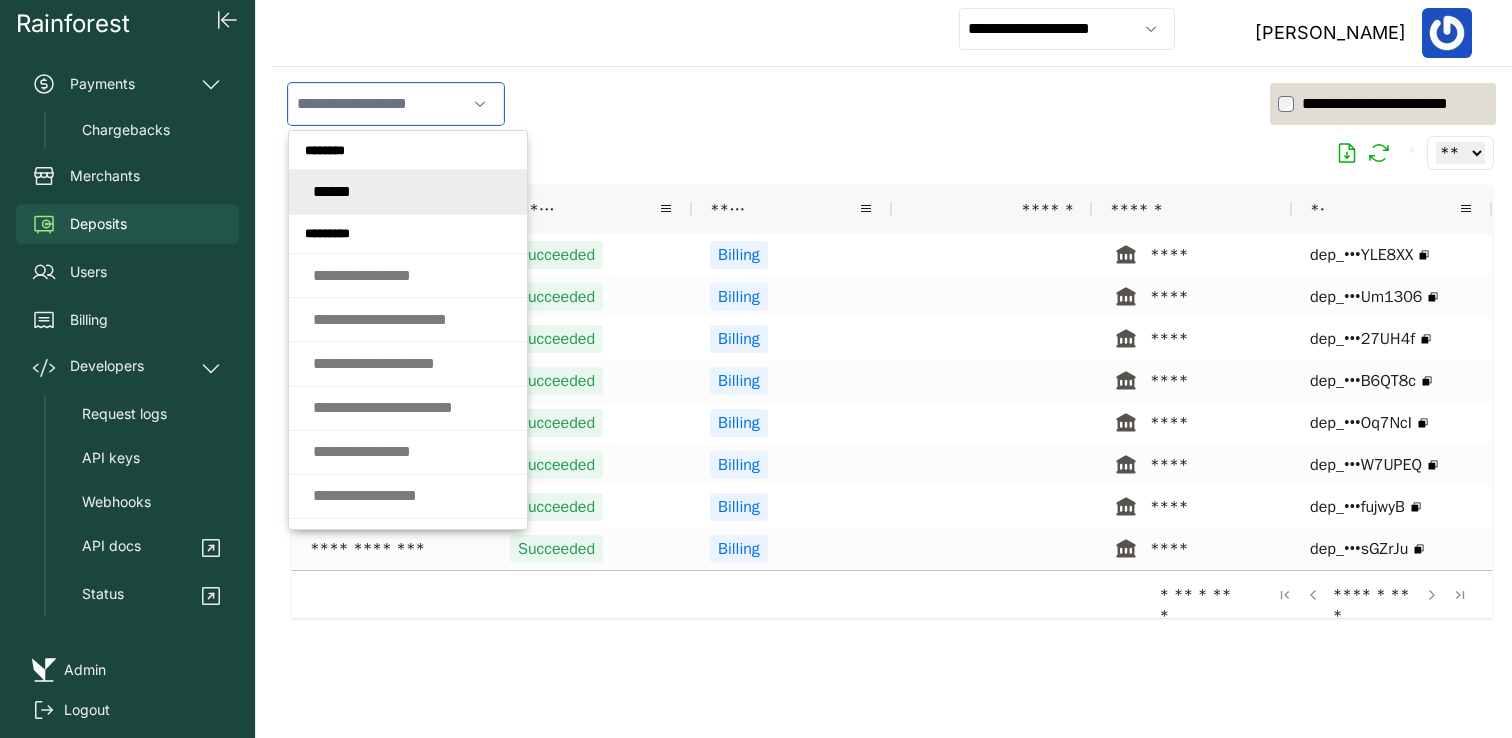 click at bounding box center (377, 104) 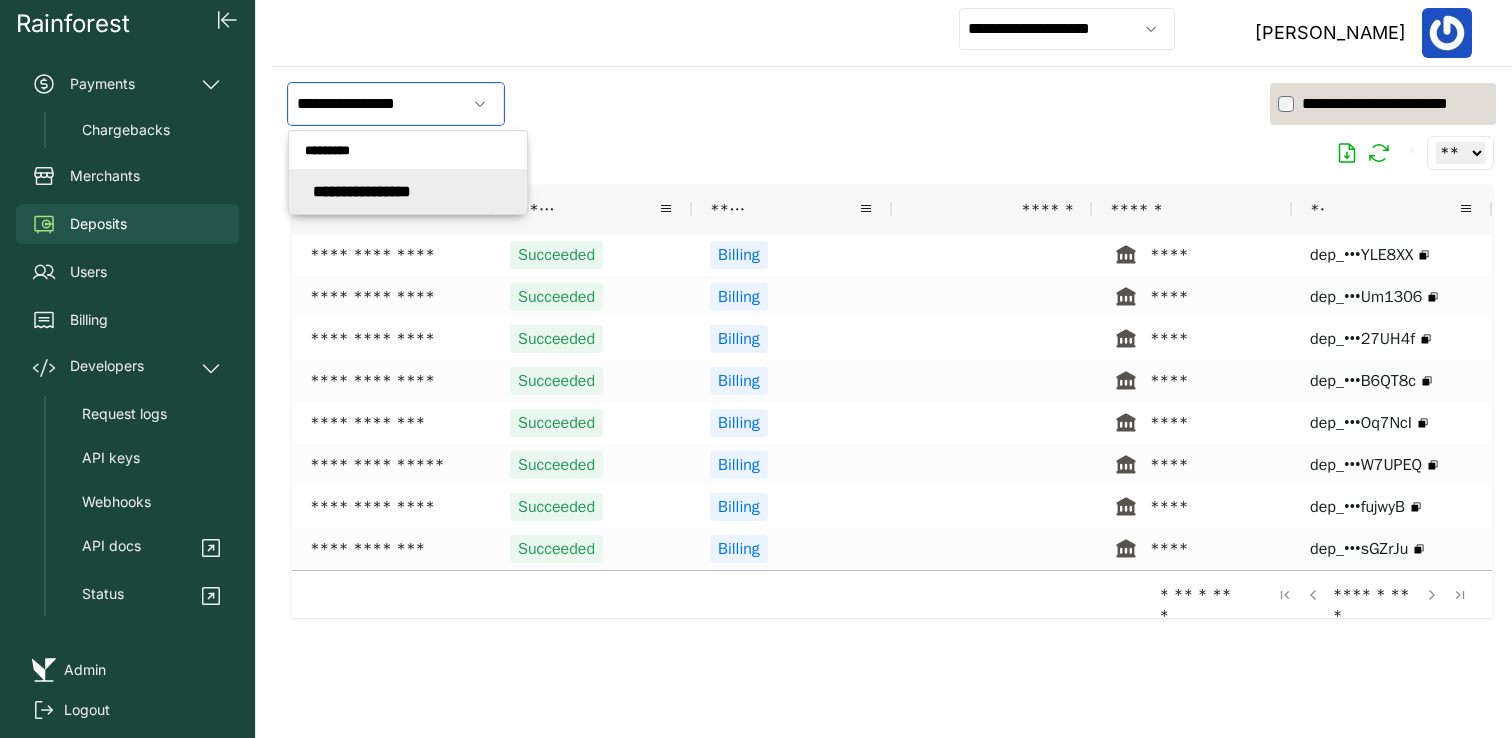 click on "**********" at bounding box center (362, 191) 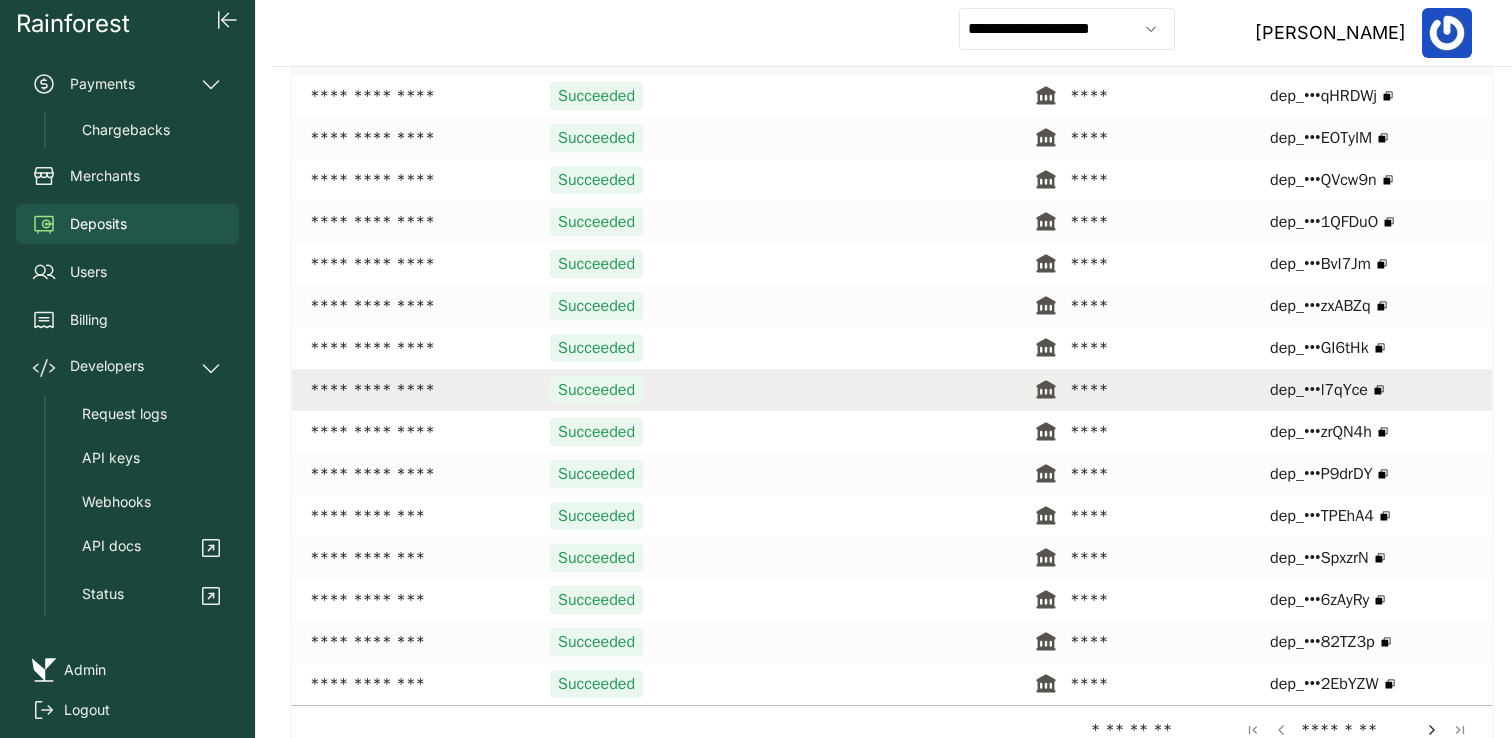 scroll, scrollTop: 170, scrollLeft: 0, axis: vertical 